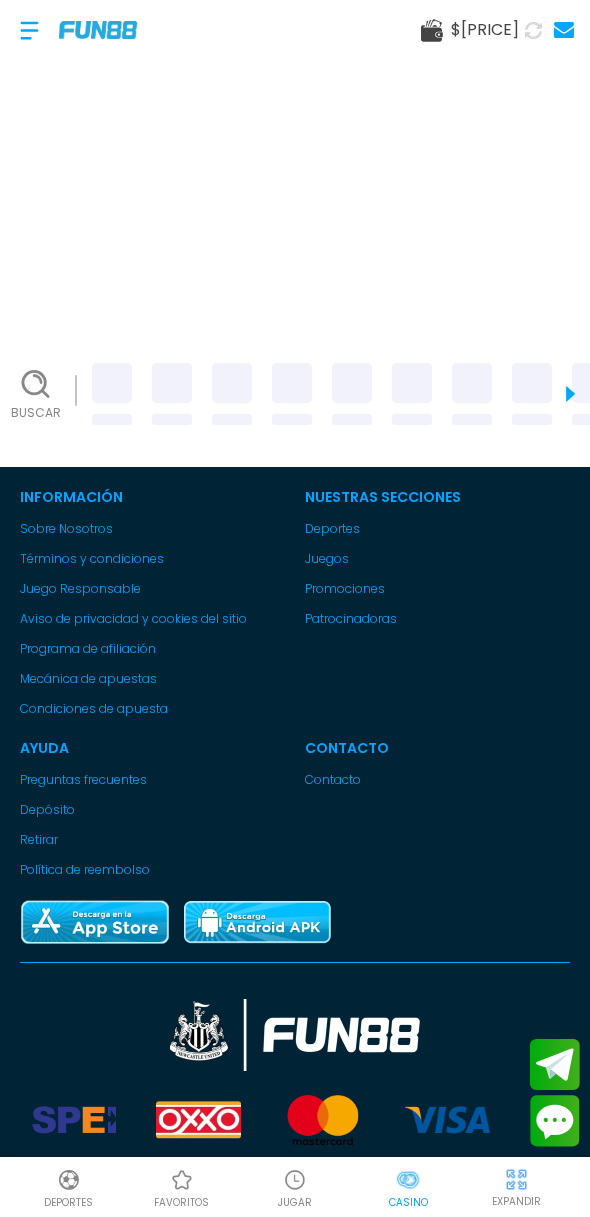 scroll, scrollTop: 0, scrollLeft: 0, axis: both 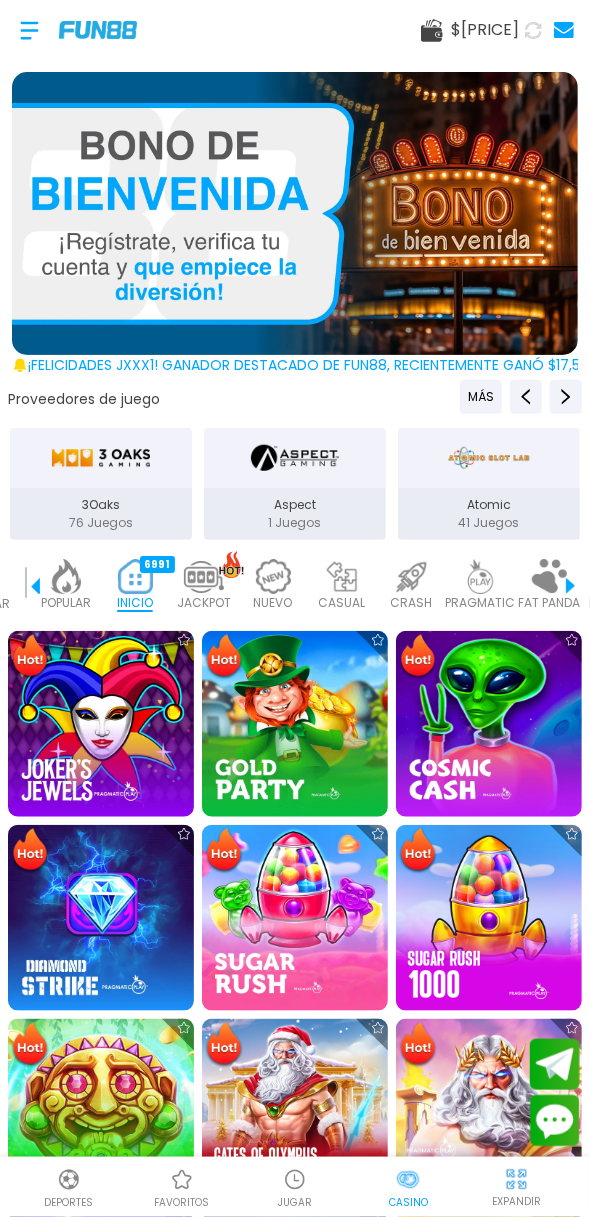 click on "$ [PRICE]" at bounding box center (485, 30) 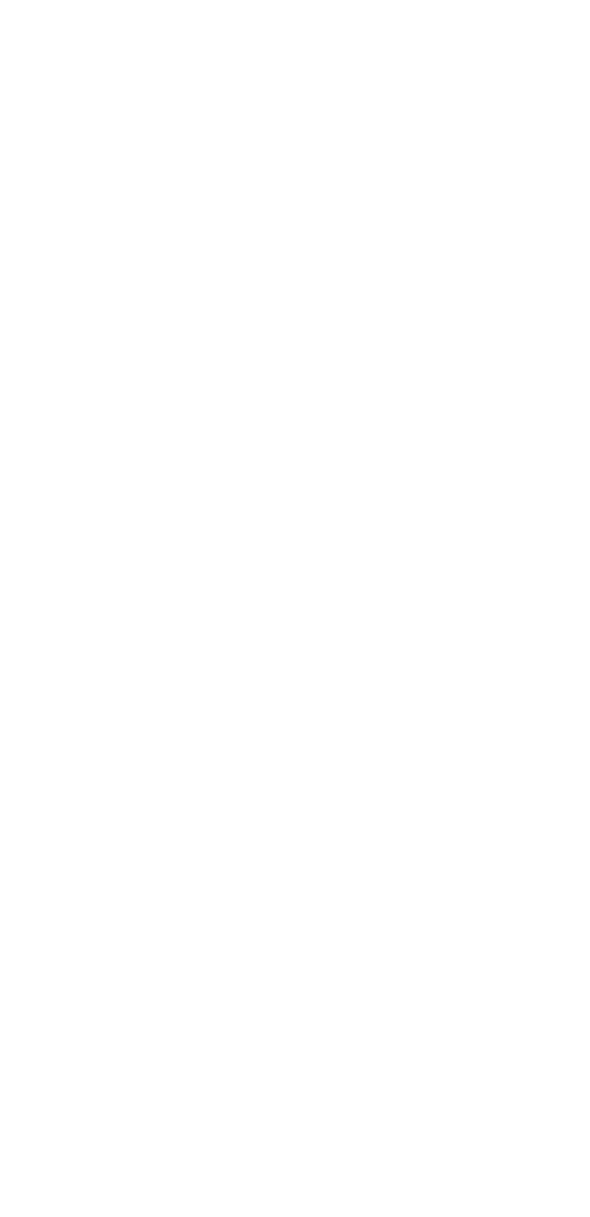 scroll, scrollTop: 0, scrollLeft: 0, axis: both 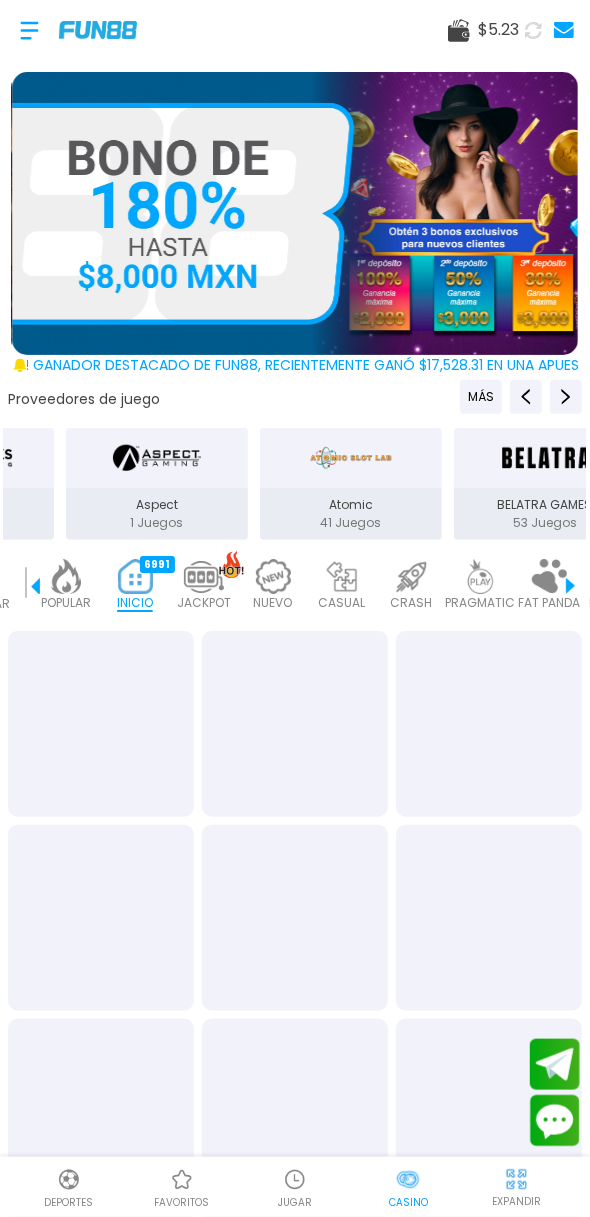 click on "$ [PRICE]" at bounding box center (498, 30) 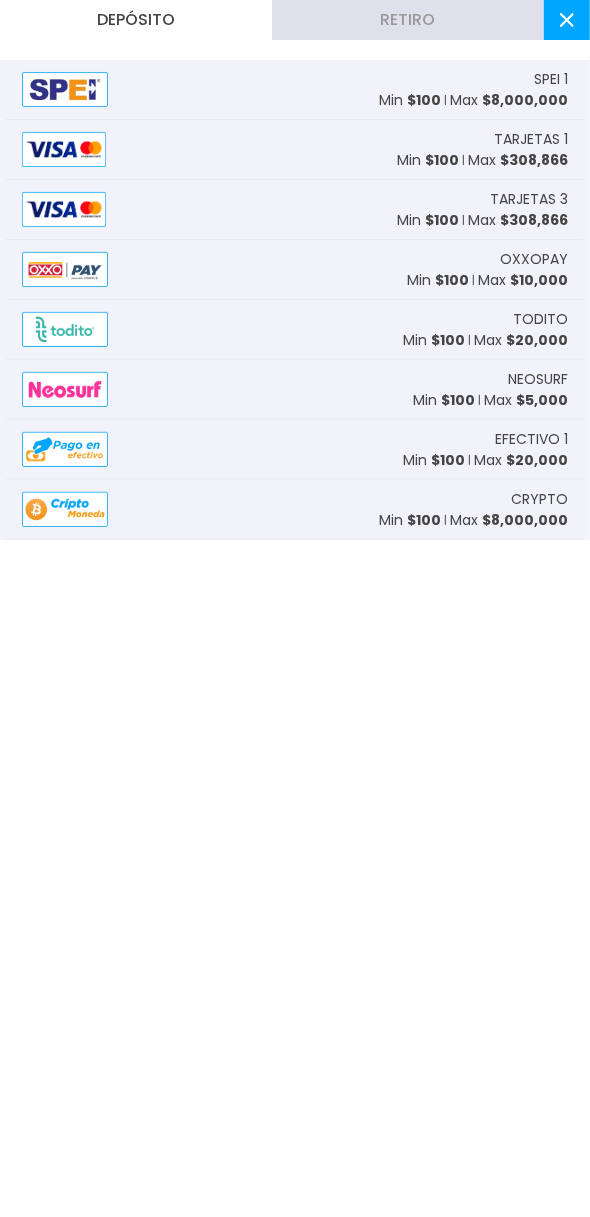 click on "$ 100" at bounding box center [442, 160] 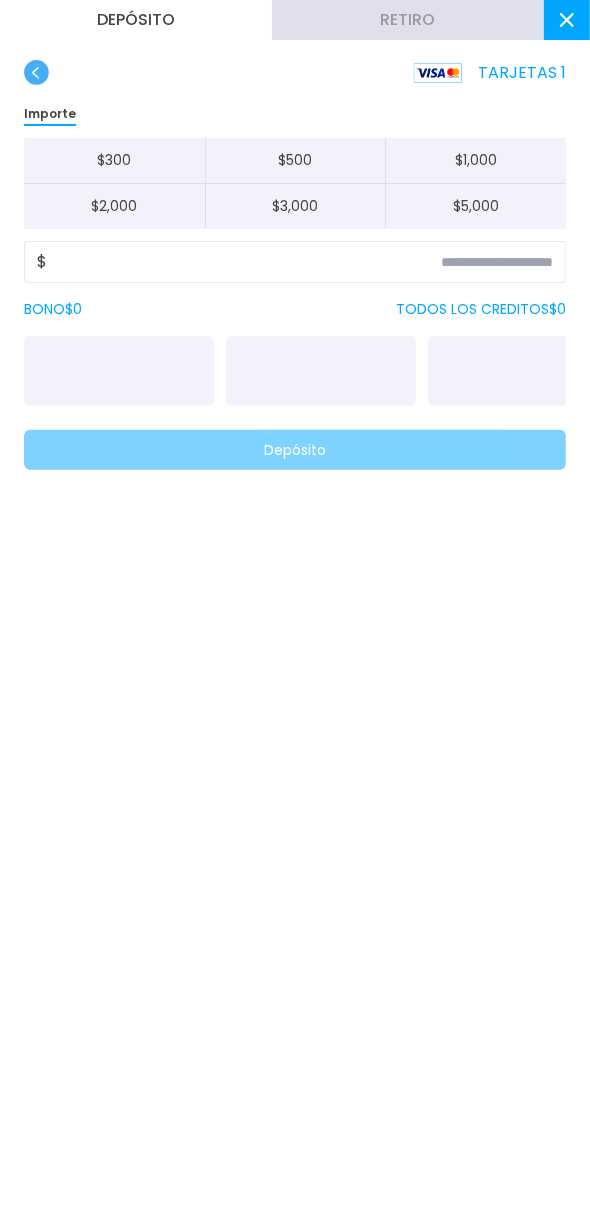 scroll, scrollTop: 0, scrollLeft: 0, axis: both 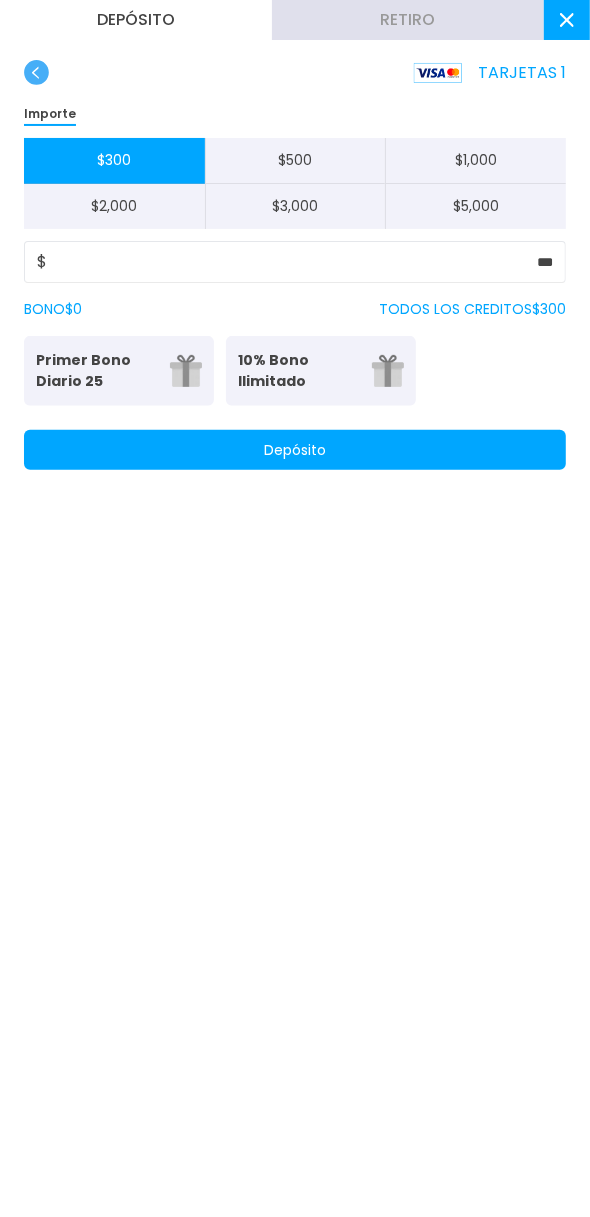 click on "Primer Bono Diario 25" at bounding box center [97, 371] 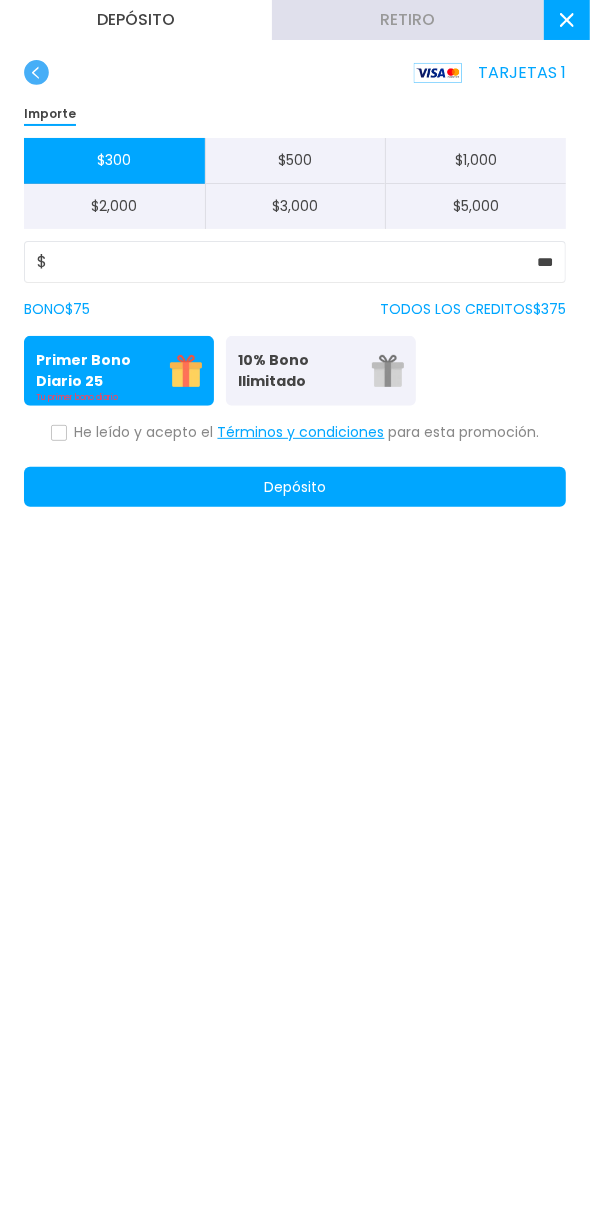 click 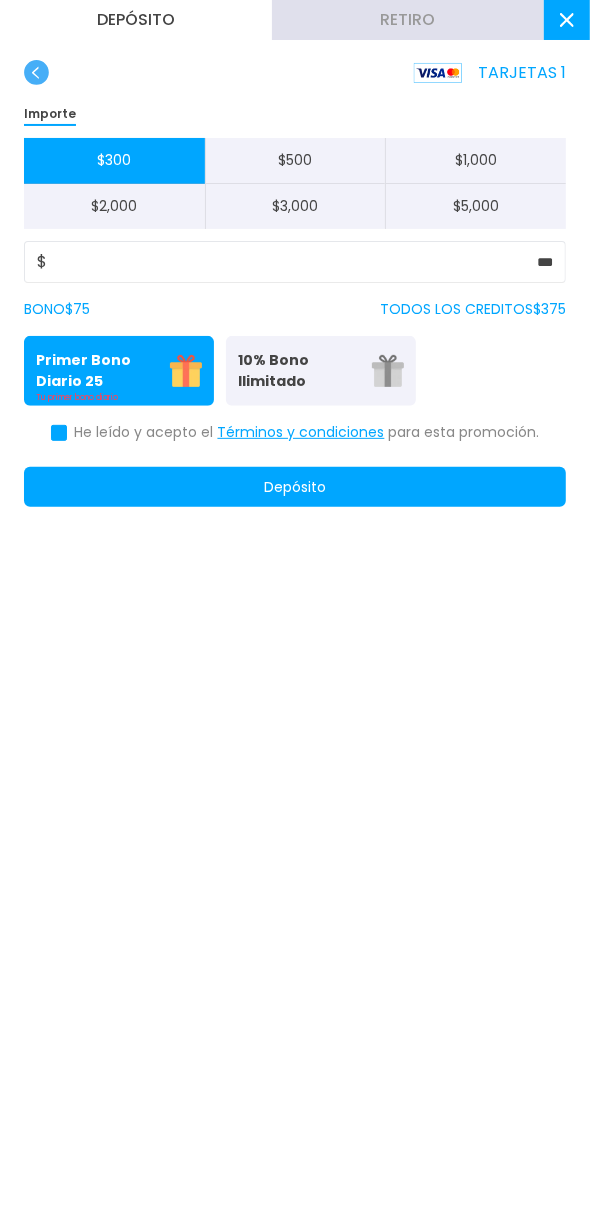 click on "Depósito" at bounding box center [295, 487] 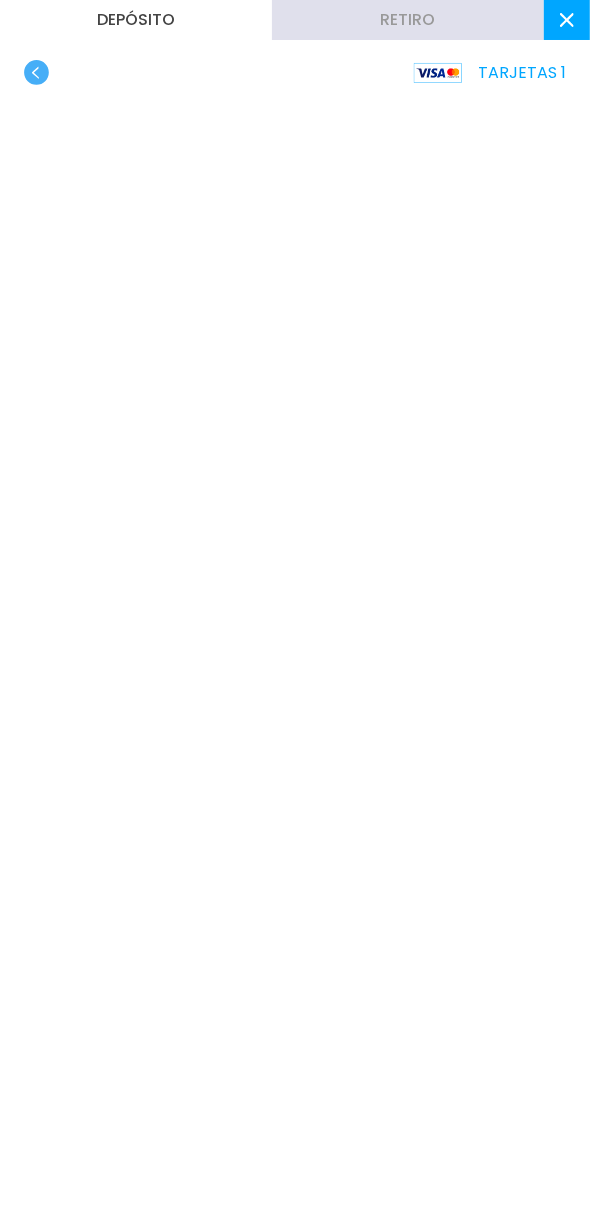 click 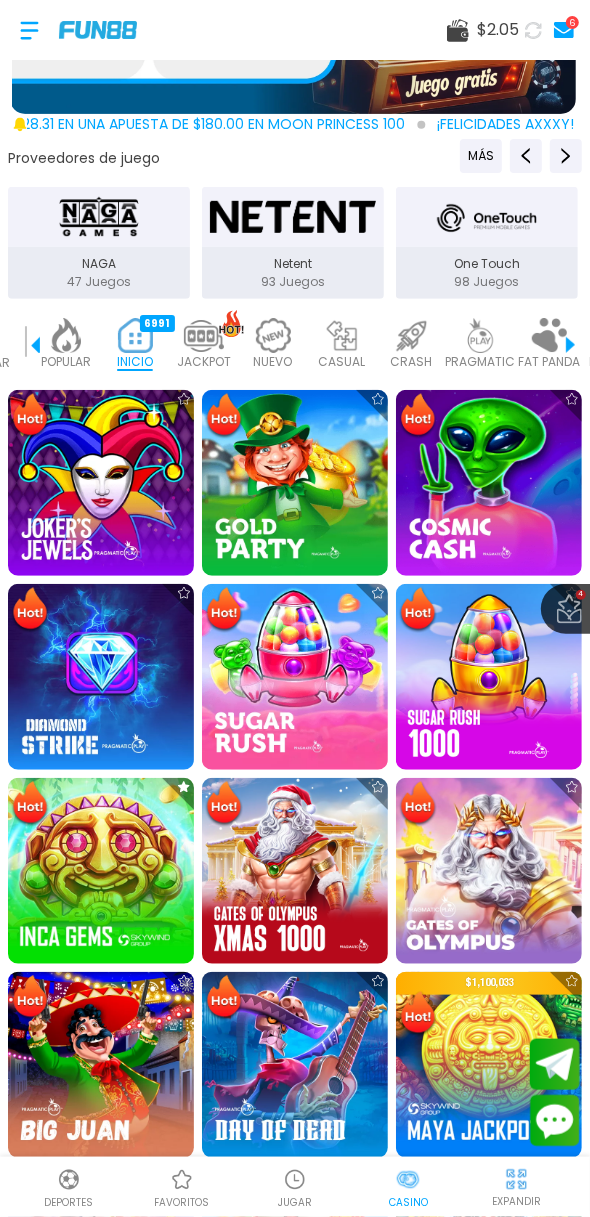 scroll, scrollTop: 241, scrollLeft: 0, axis: vertical 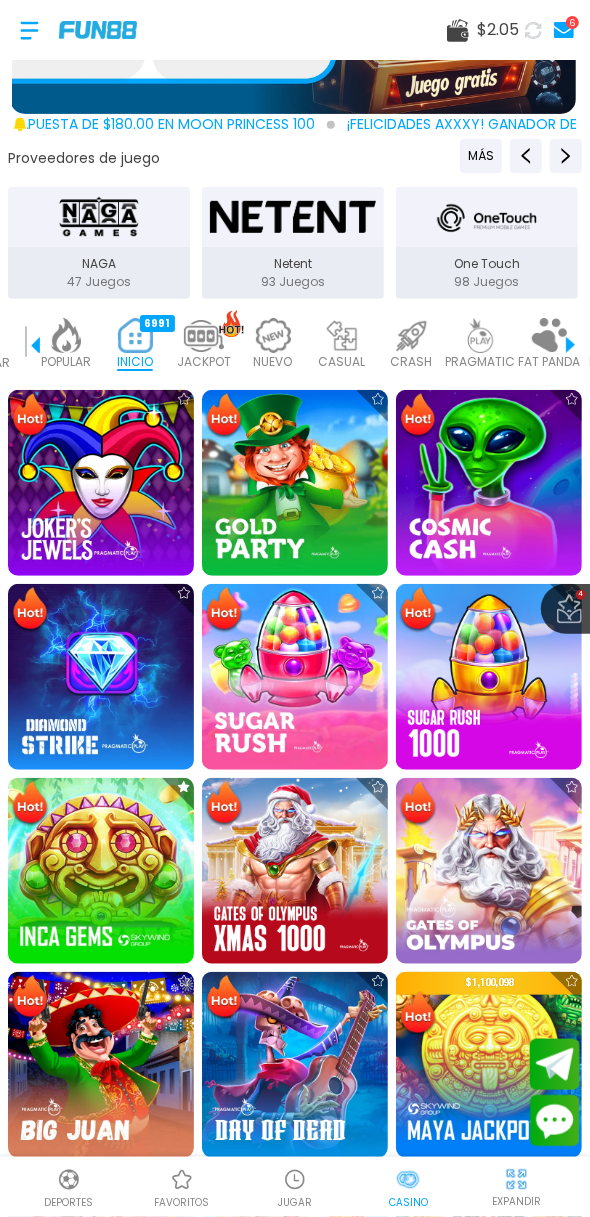 click 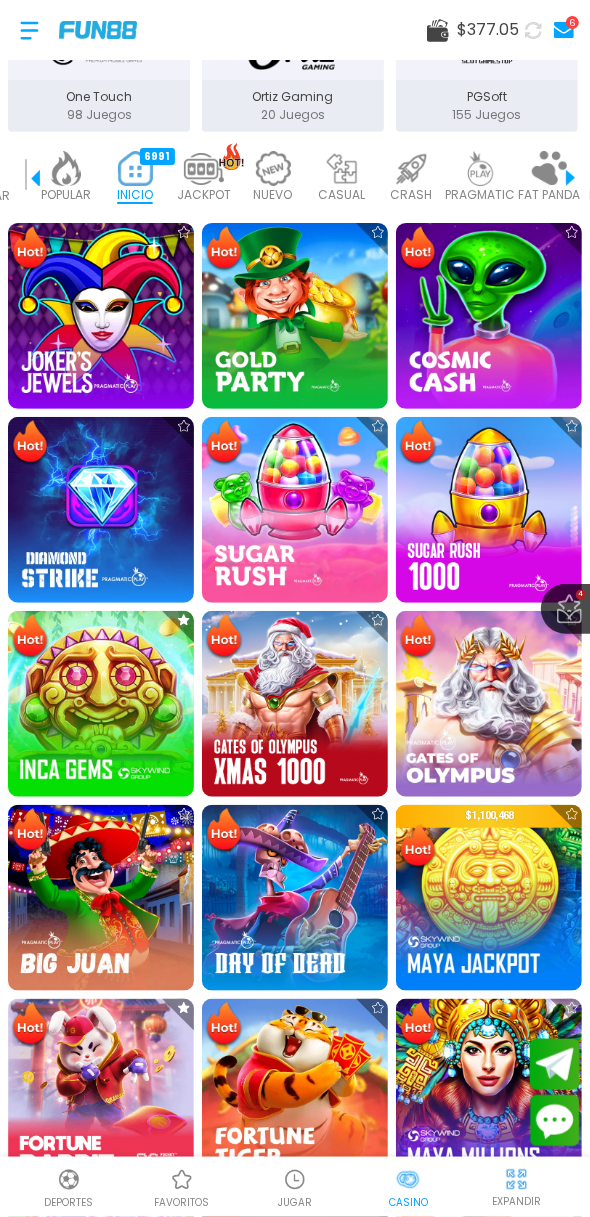 scroll, scrollTop: 403, scrollLeft: 0, axis: vertical 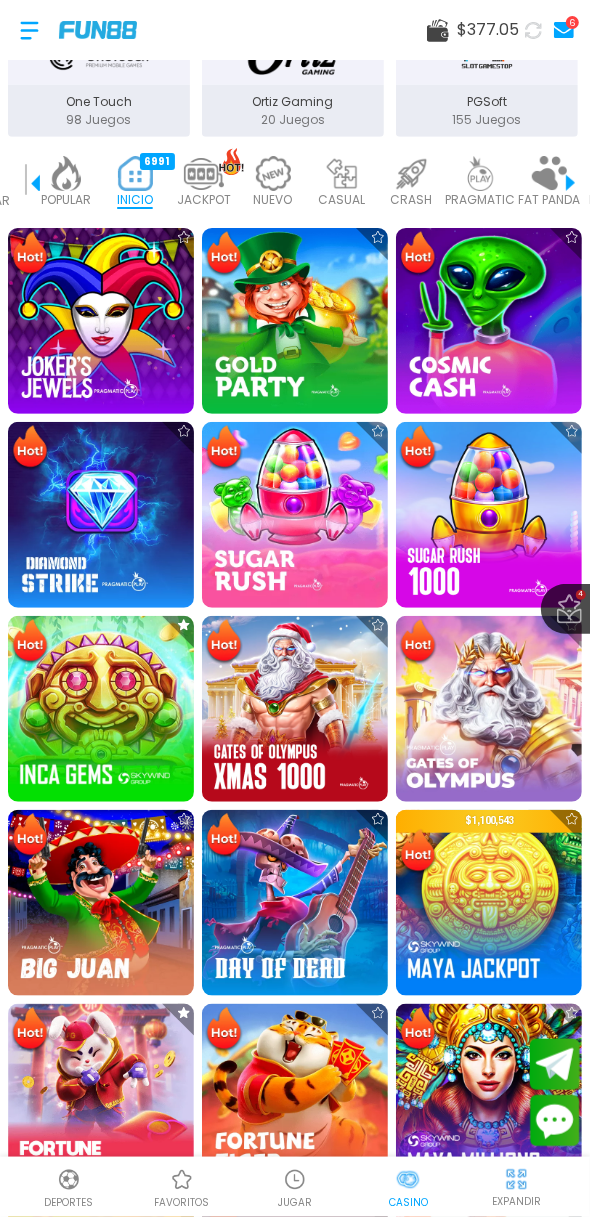 click at bounding box center [101, 1097] 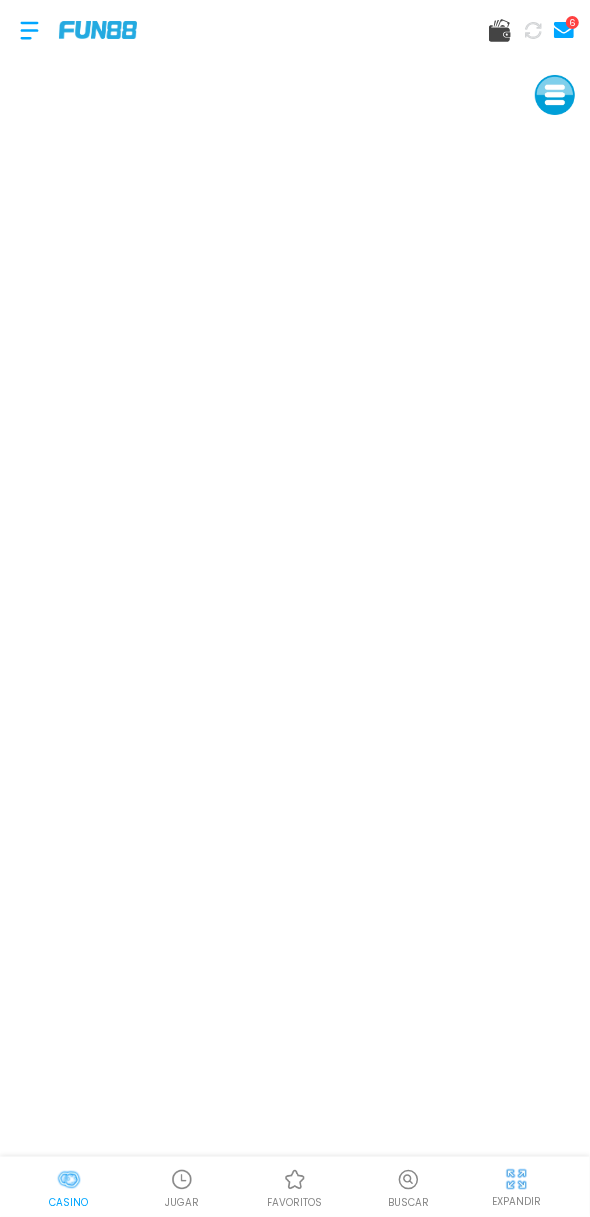 click at bounding box center (69, 1180) 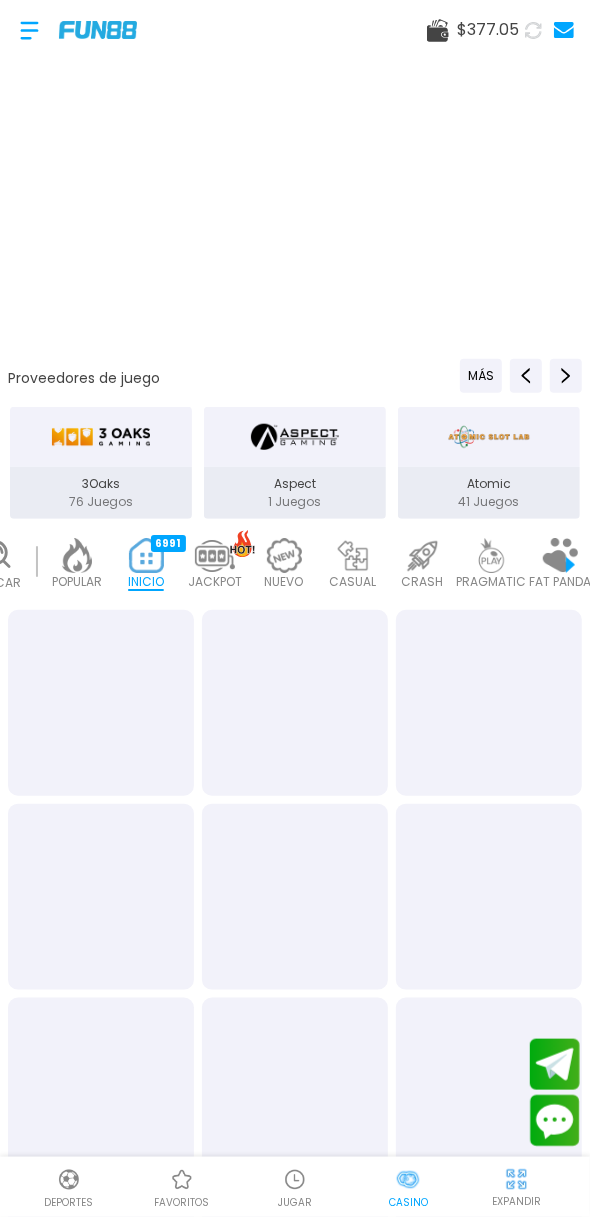 scroll, scrollTop: 0, scrollLeft: 50, axis: horizontal 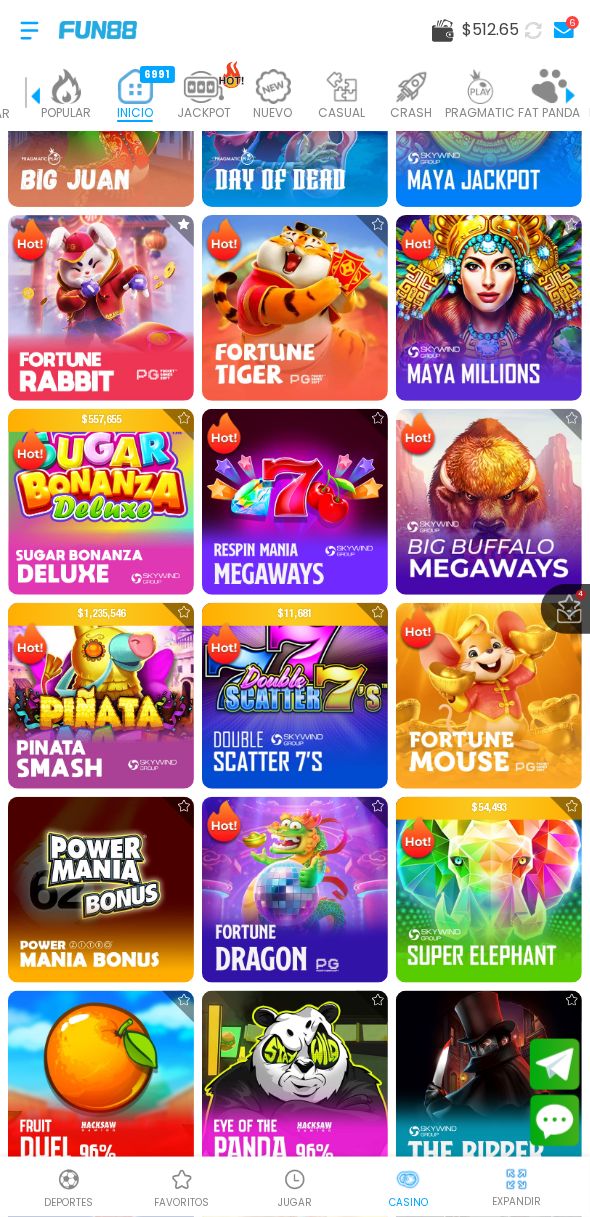 click at bounding box center (295, 890) 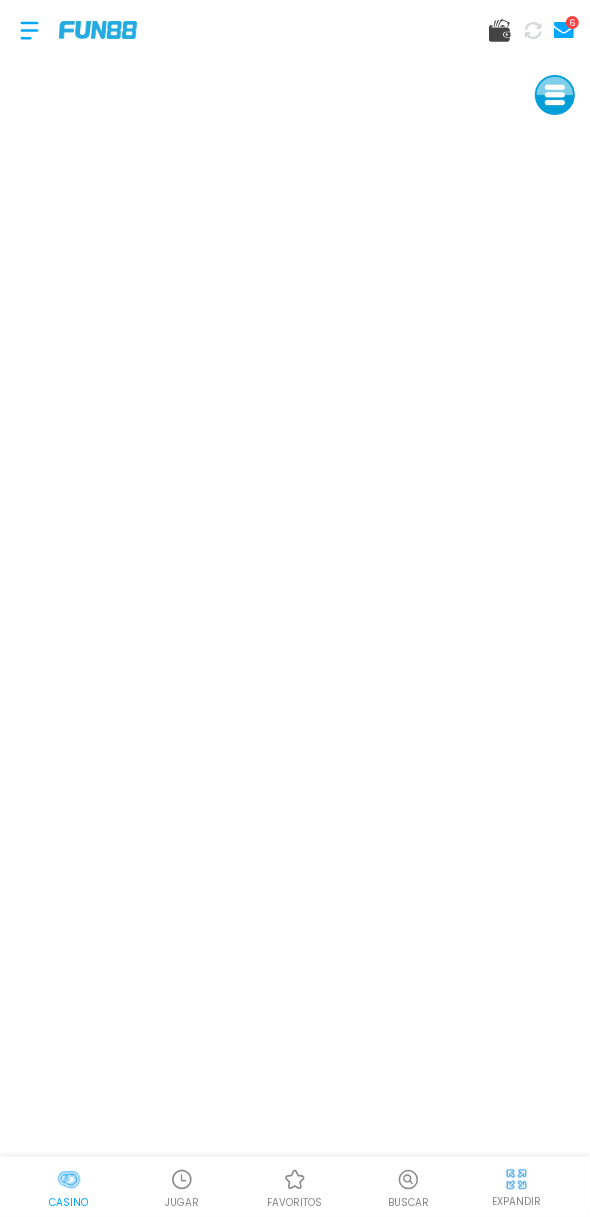 click at bounding box center (69, 1180) 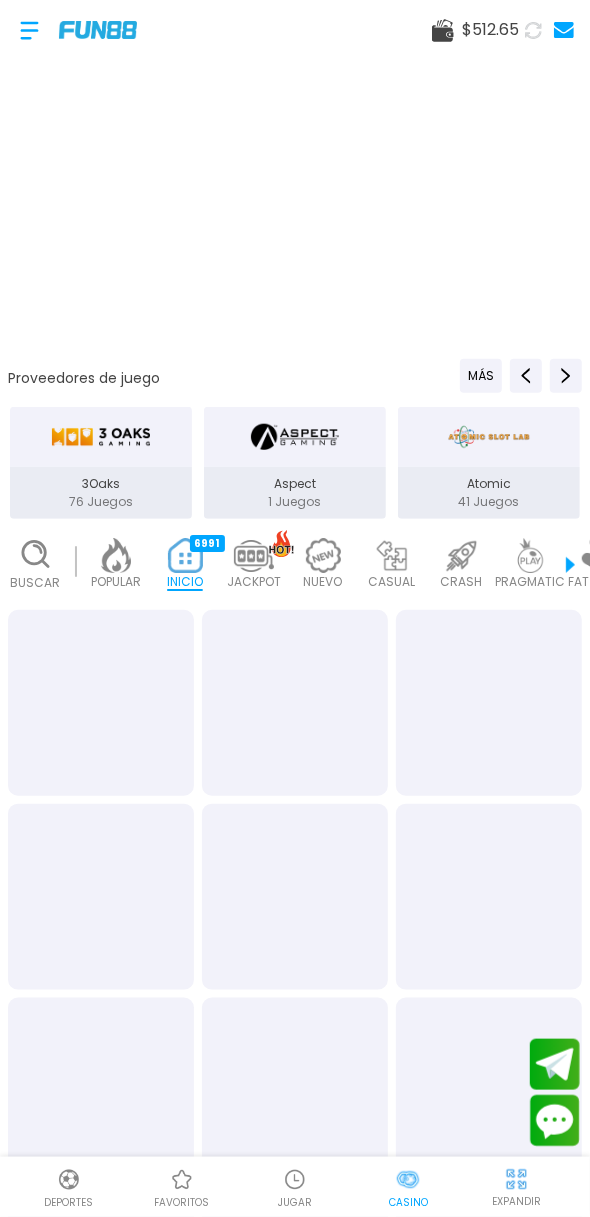 scroll, scrollTop: 0, scrollLeft: 50, axis: horizontal 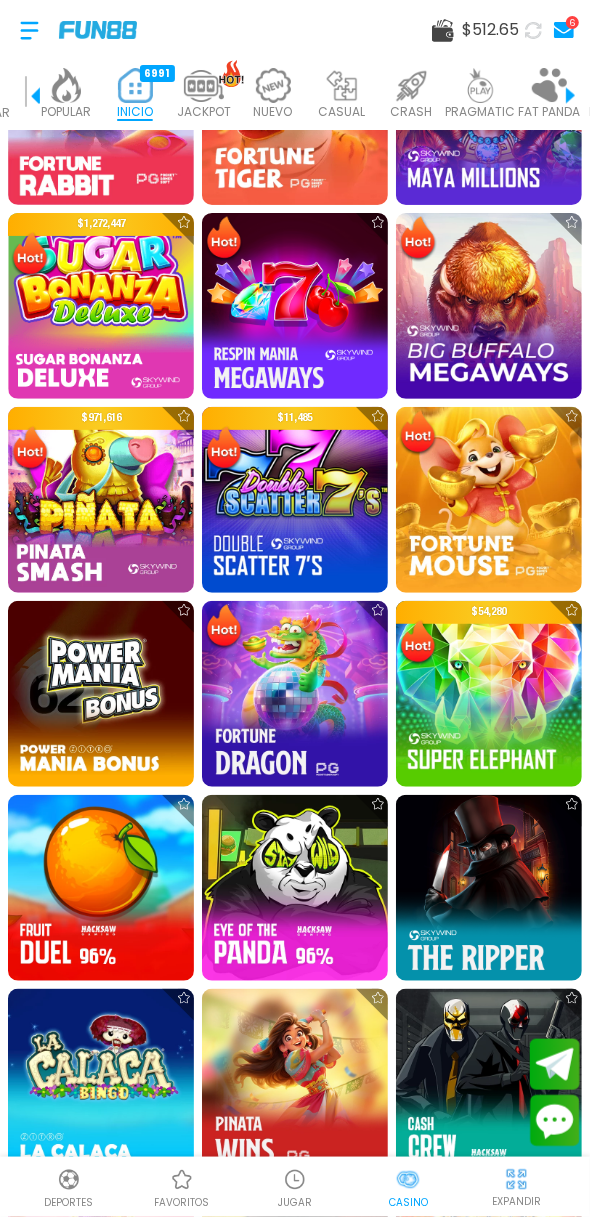 click at bounding box center (295, 694) 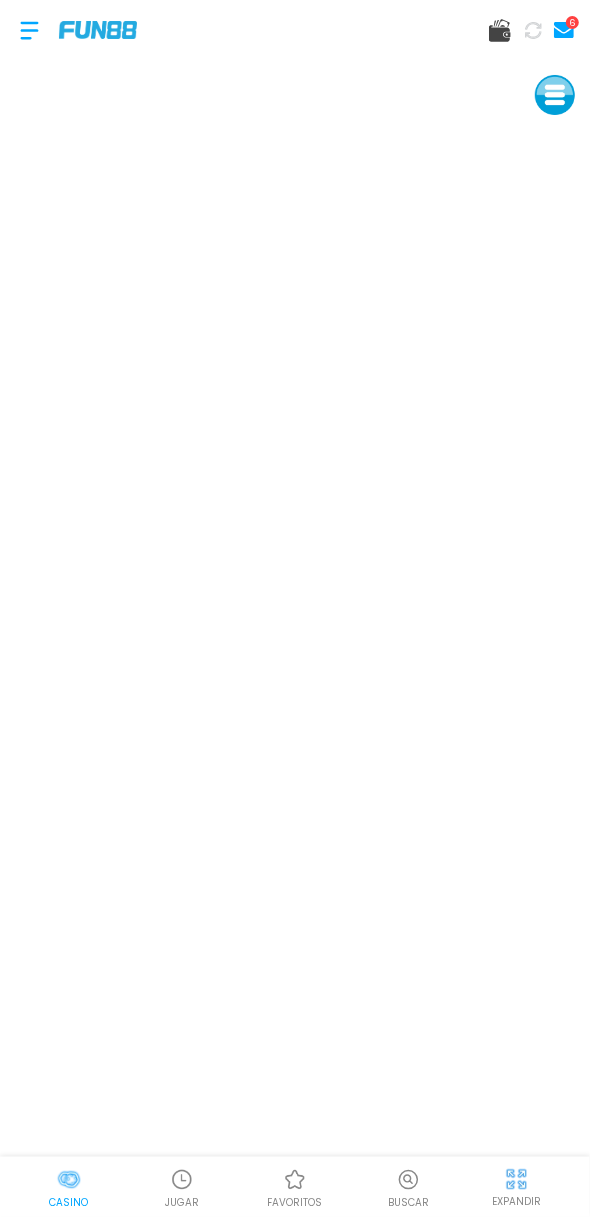 click at bounding box center [69, 1180] 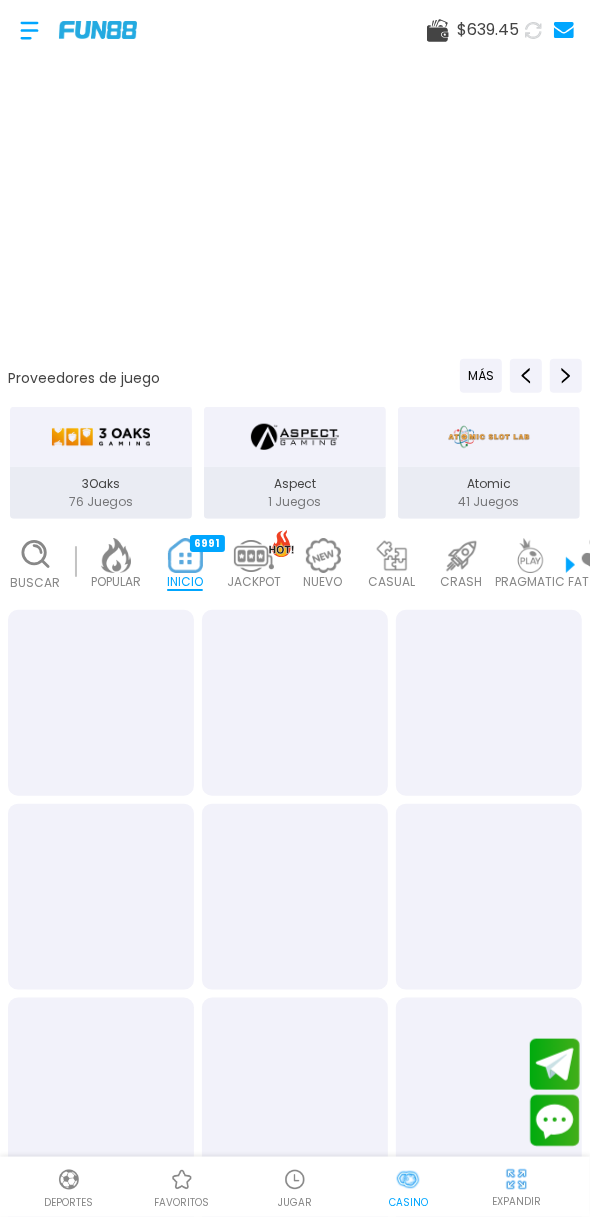 scroll, scrollTop: 0, scrollLeft: 50, axis: horizontal 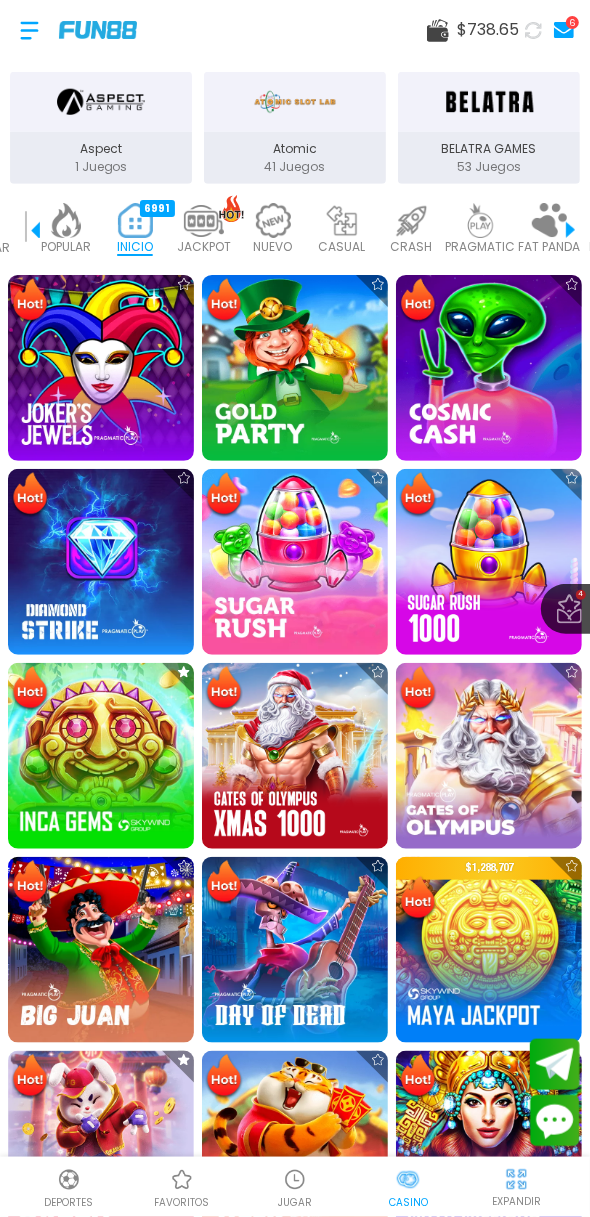 click at bounding box center [101, 756] 